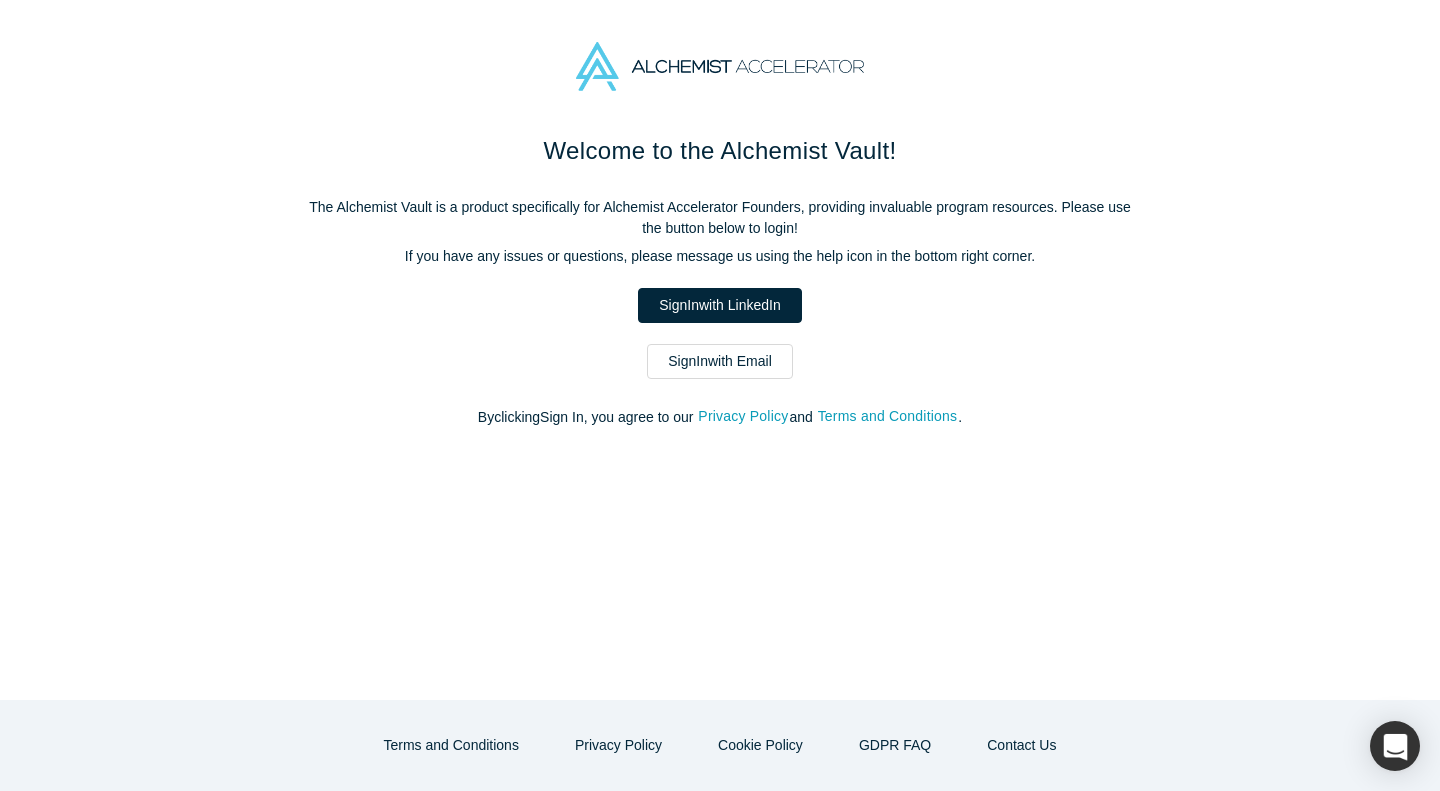 scroll, scrollTop: 0, scrollLeft: 0, axis: both 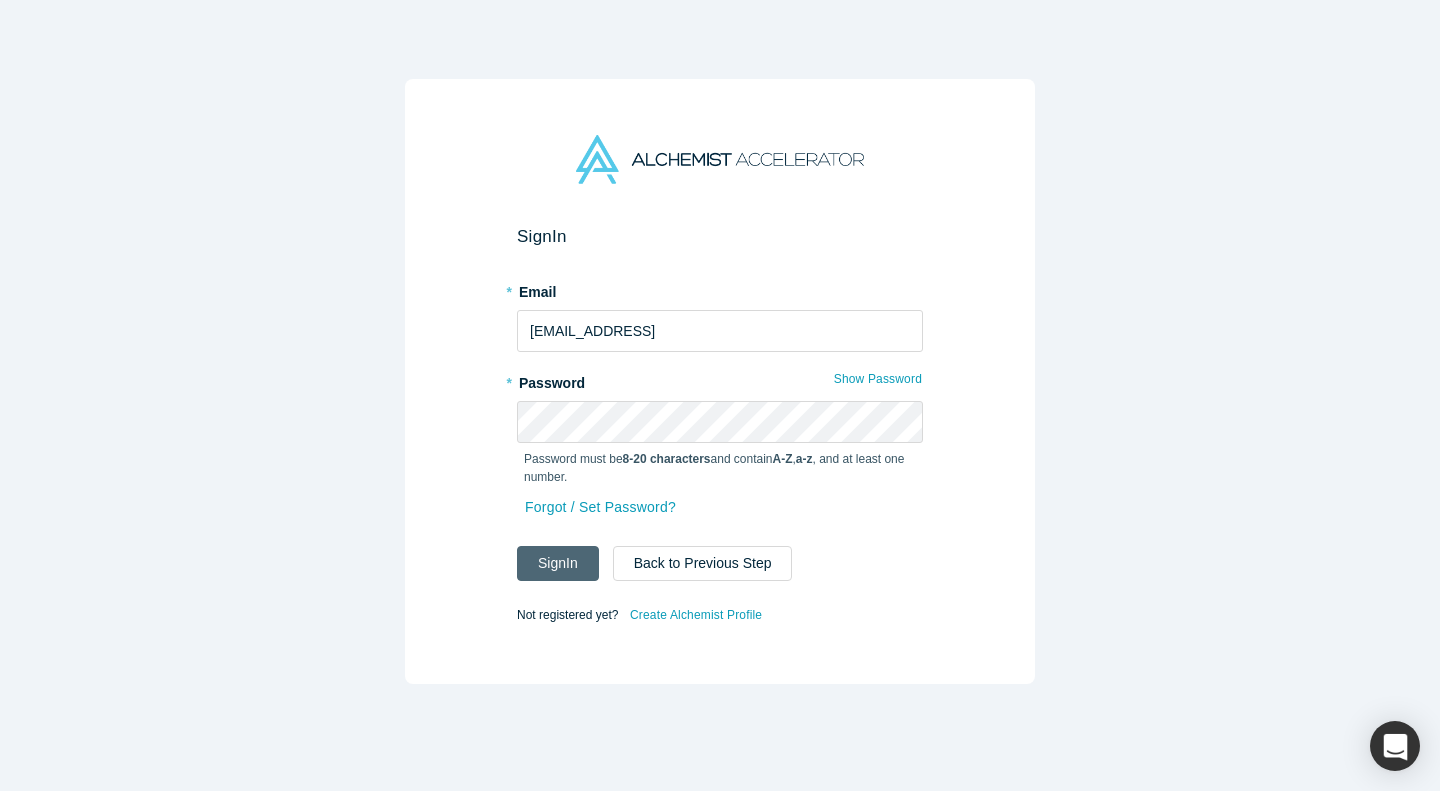 click on "Sign  In" at bounding box center (558, 563) 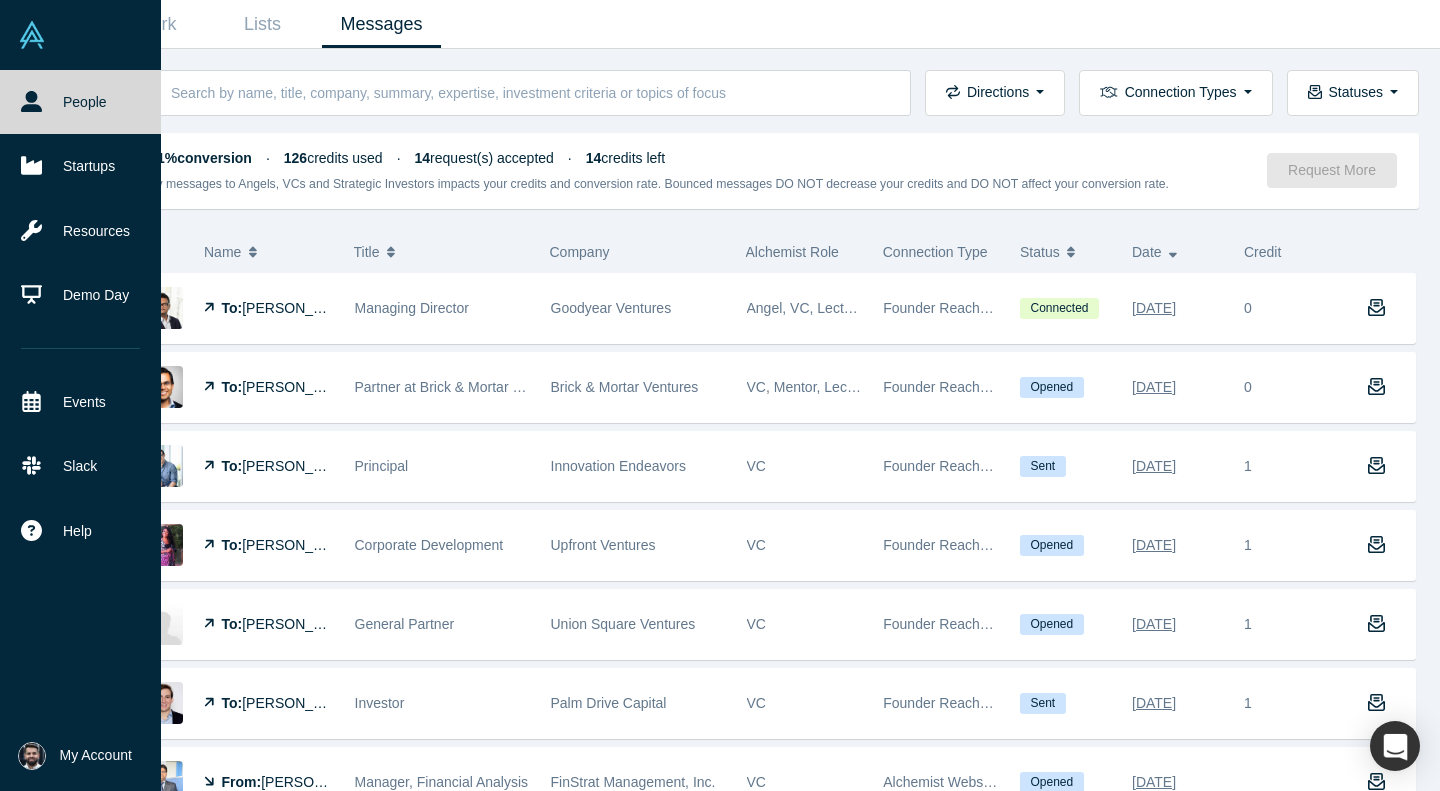 click at bounding box center (80, 35) 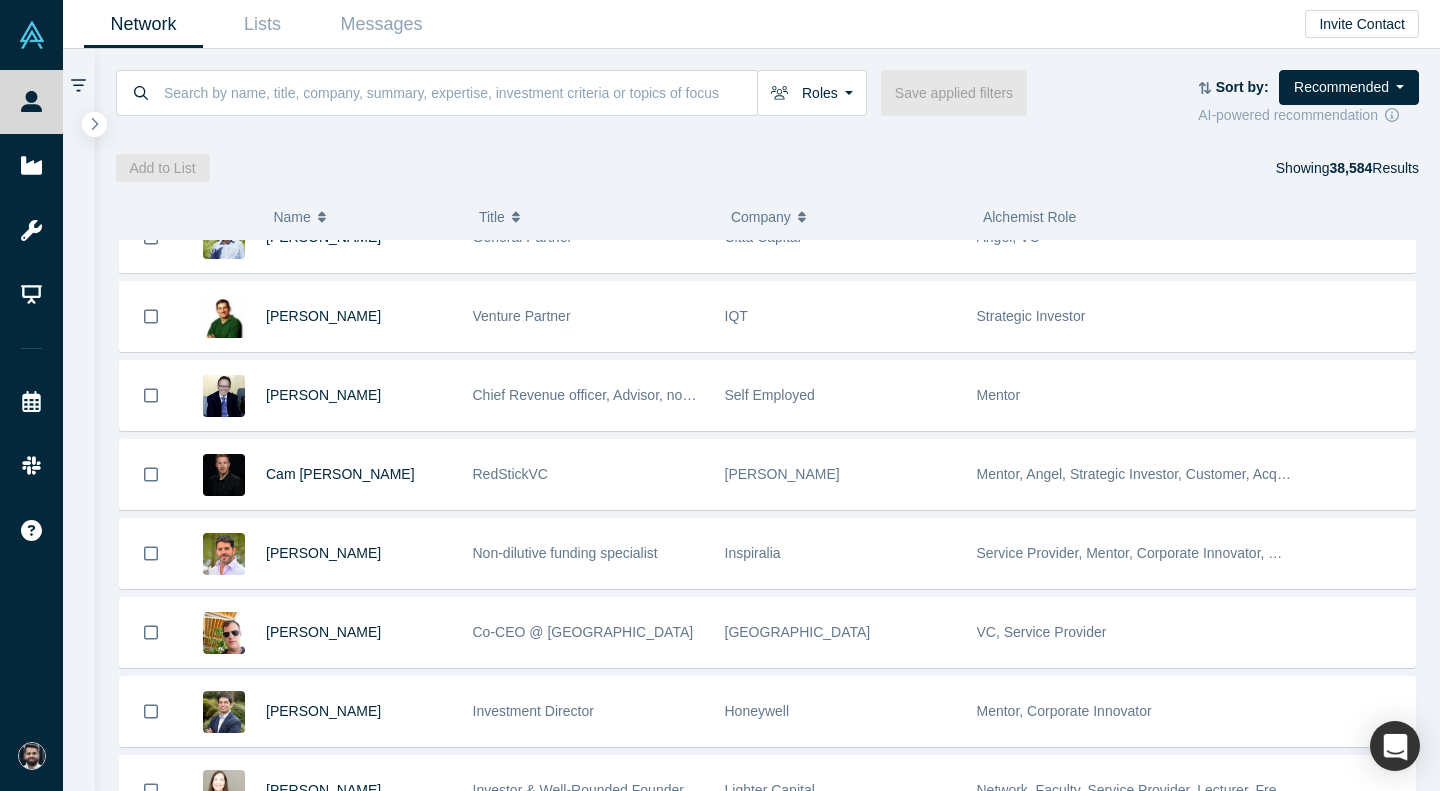 scroll, scrollTop: 1597, scrollLeft: 0, axis: vertical 